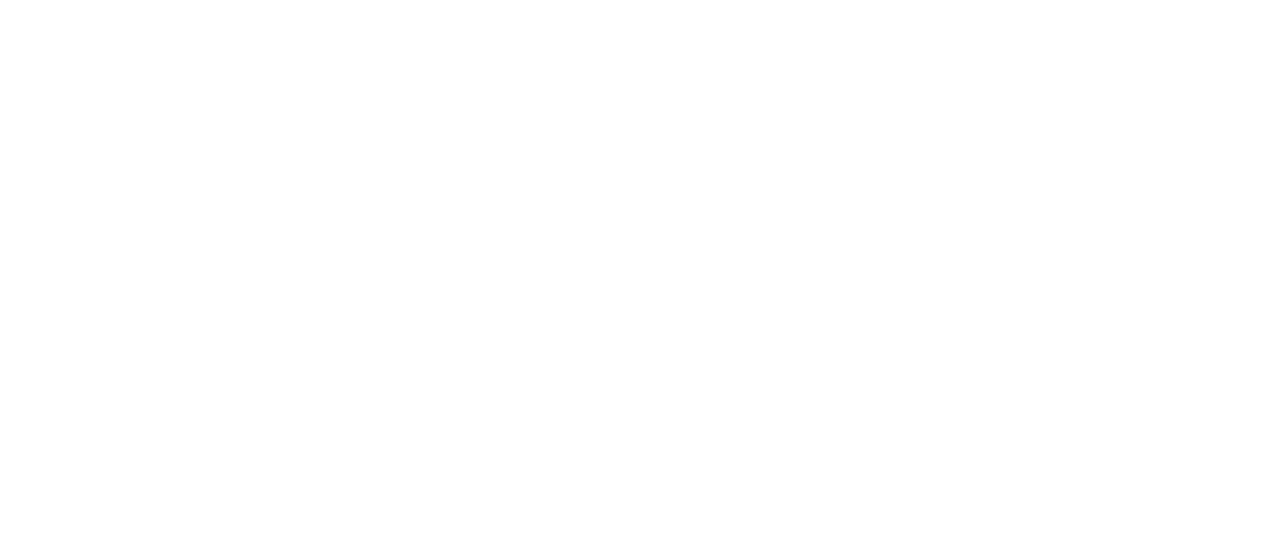 scroll, scrollTop: 0, scrollLeft: 0, axis: both 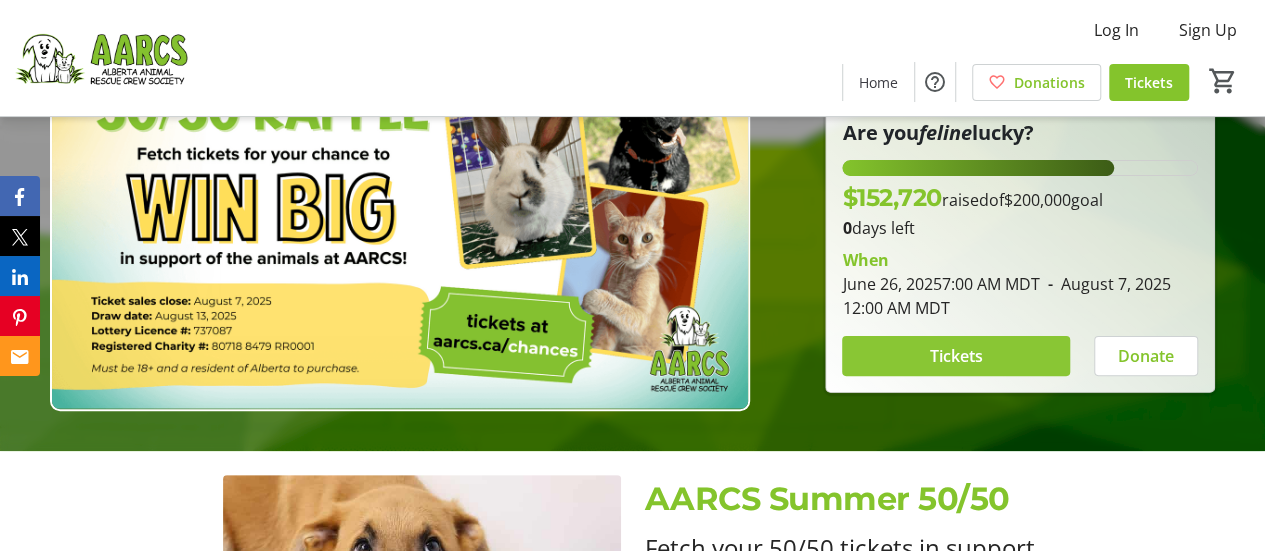 click on "Tickets" at bounding box center (956, 356) 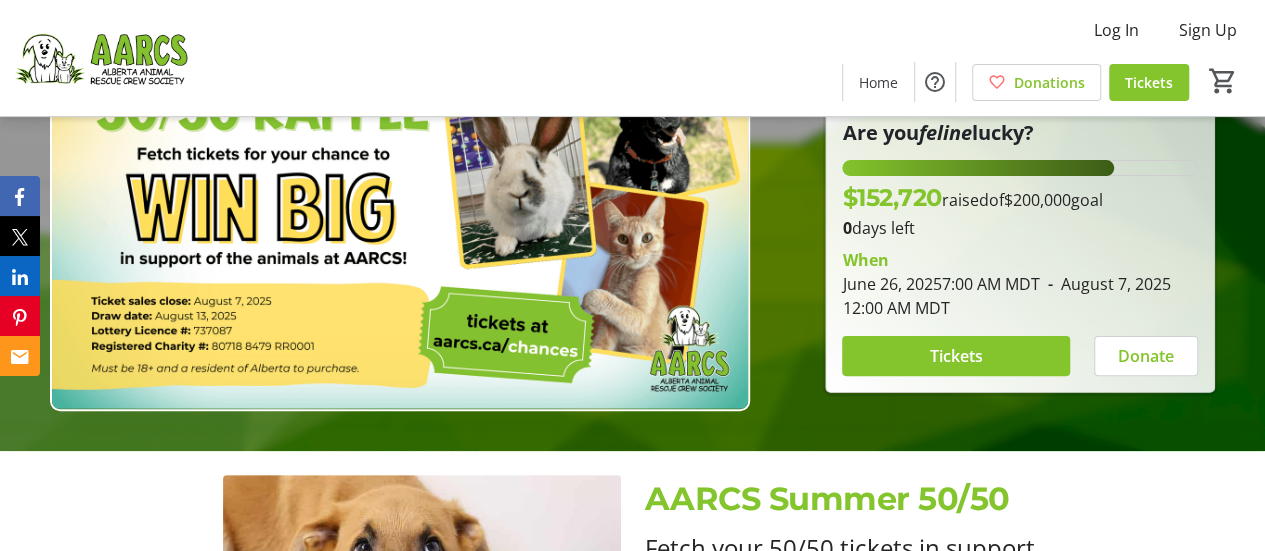 scroll, scrollTop: 0, scrollLeft: 0, axis: both 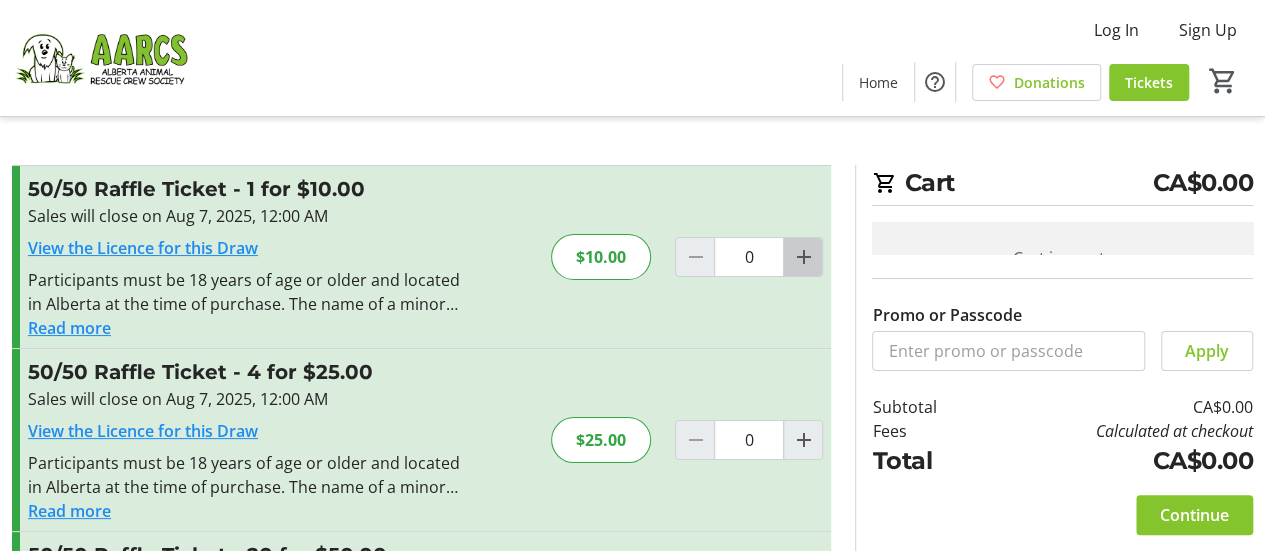 click 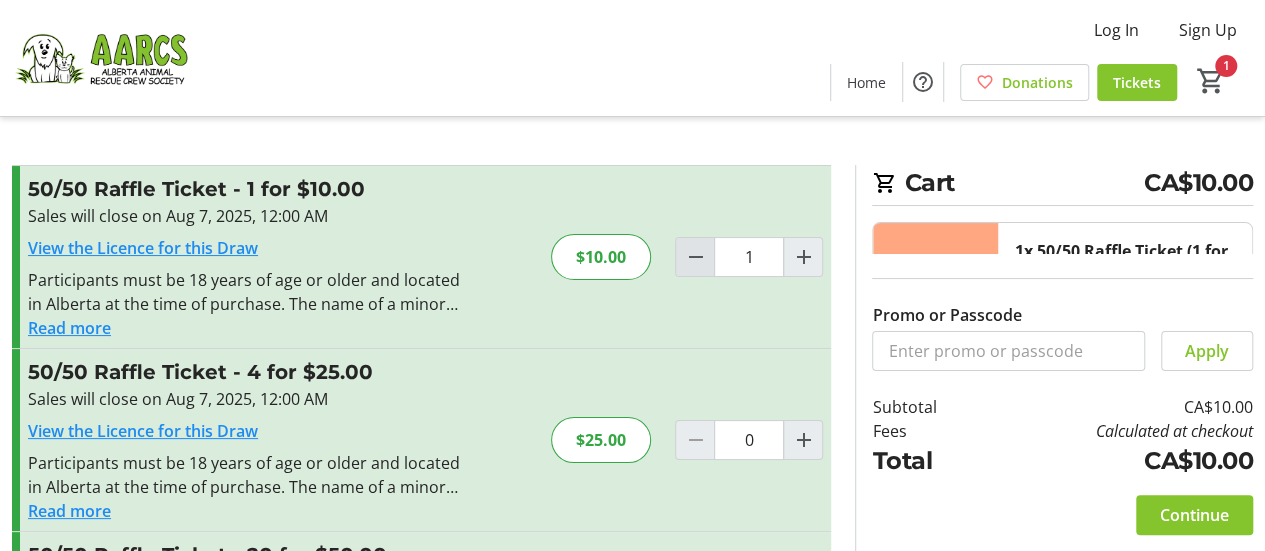 click 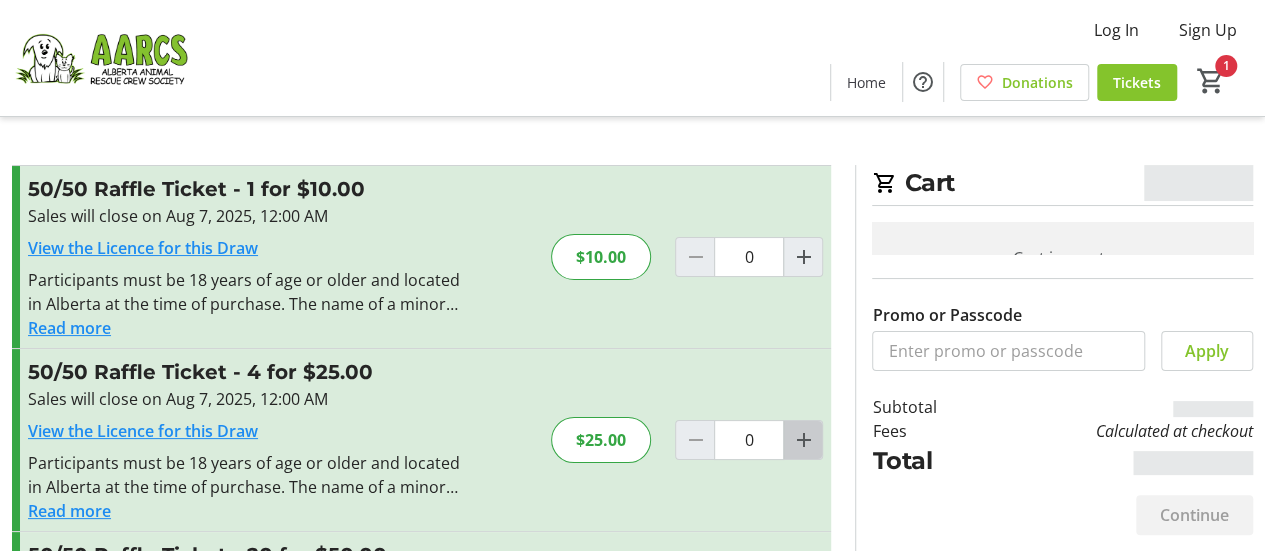 click 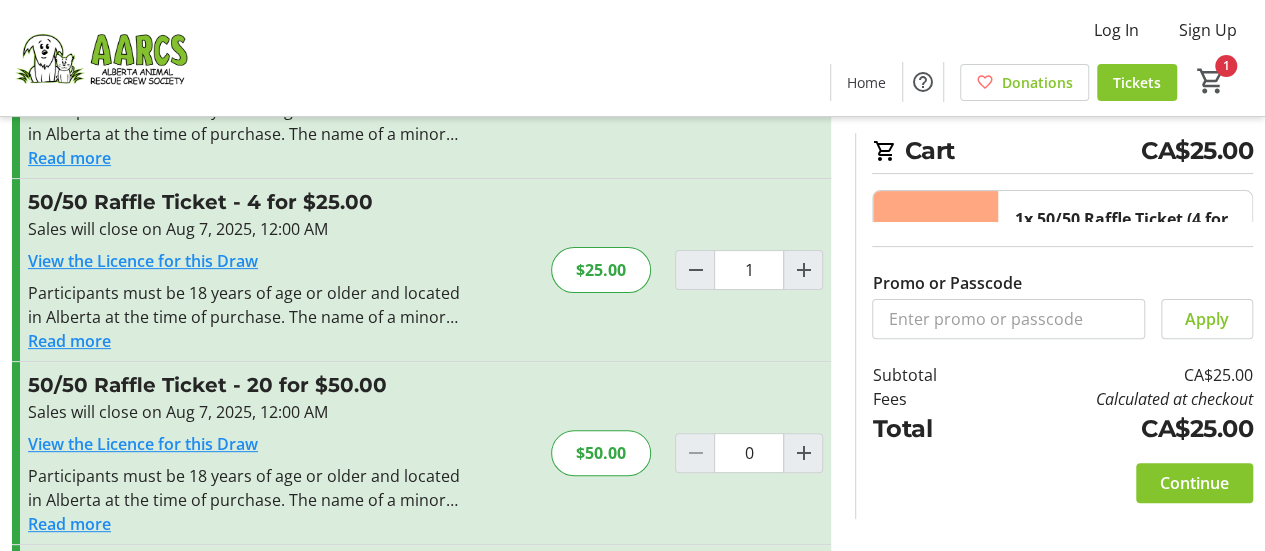 scroll, scrollTop: 200, scrollLeft: 0, axis: vertical 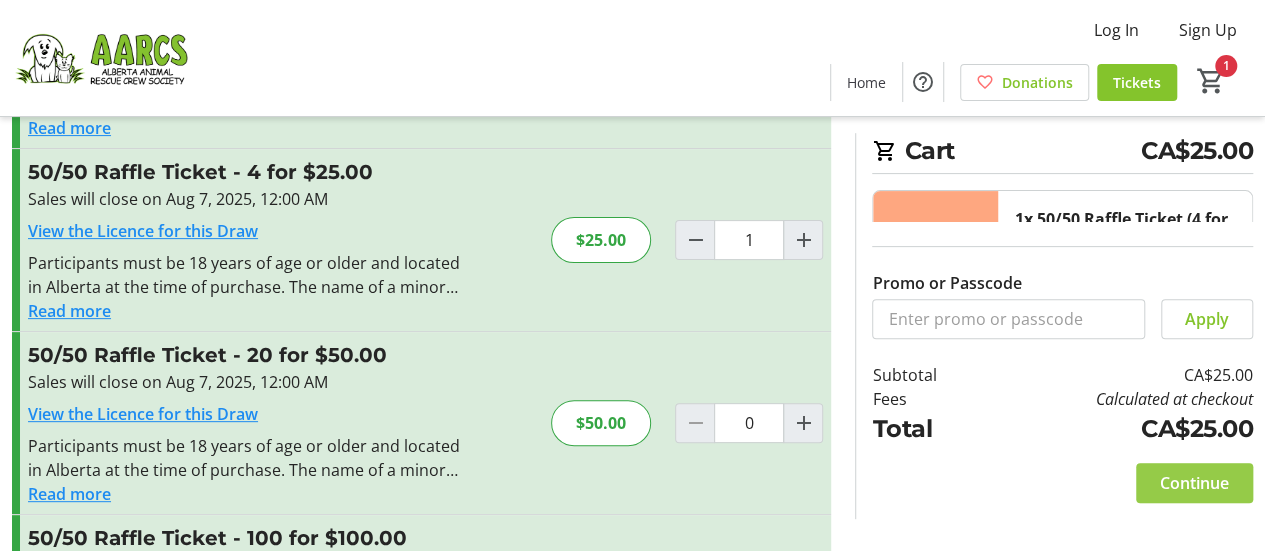 click on "Continue" 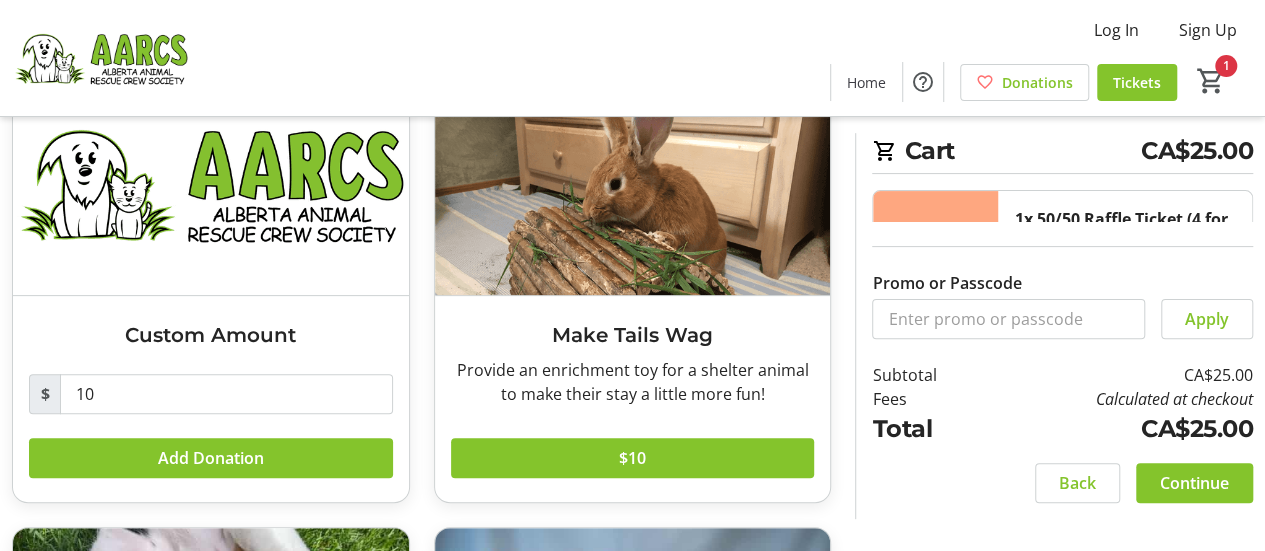 scroll, scrollTop: 200, scrollLeft: 0, axis: vertical 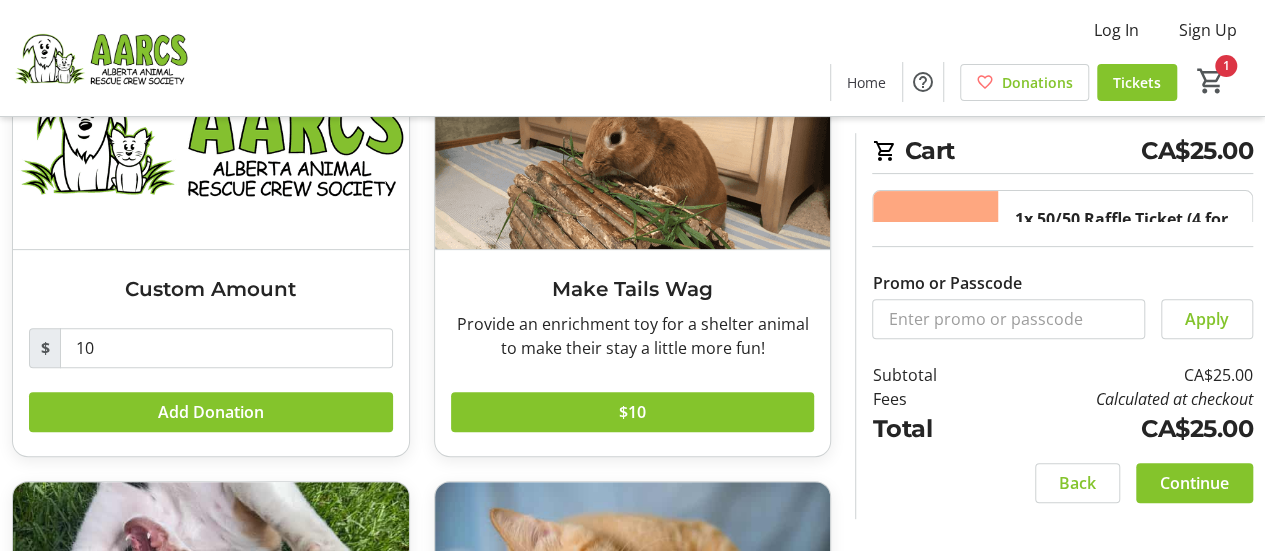click on "Continue" 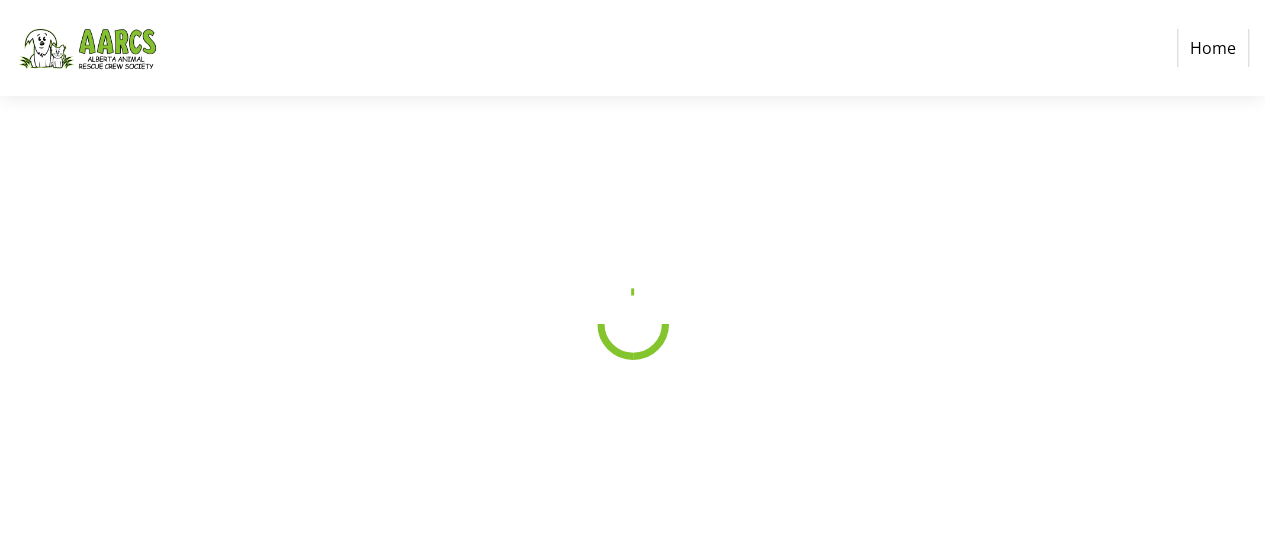 scroll, scrollTop: 0, scrollLeft: 0, axis: both 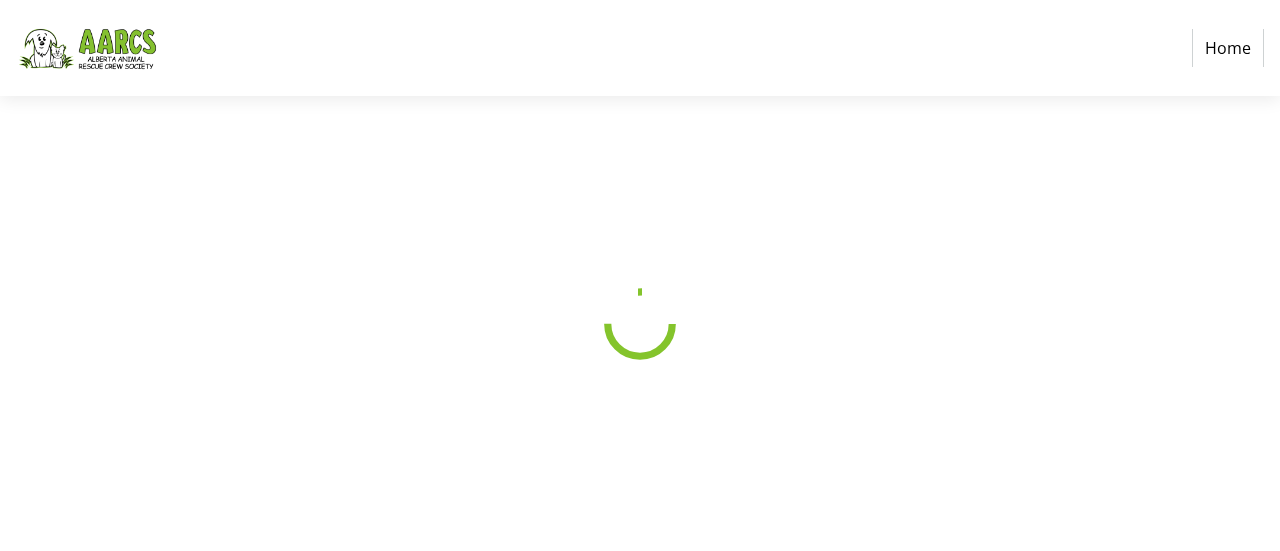 select on "CA" 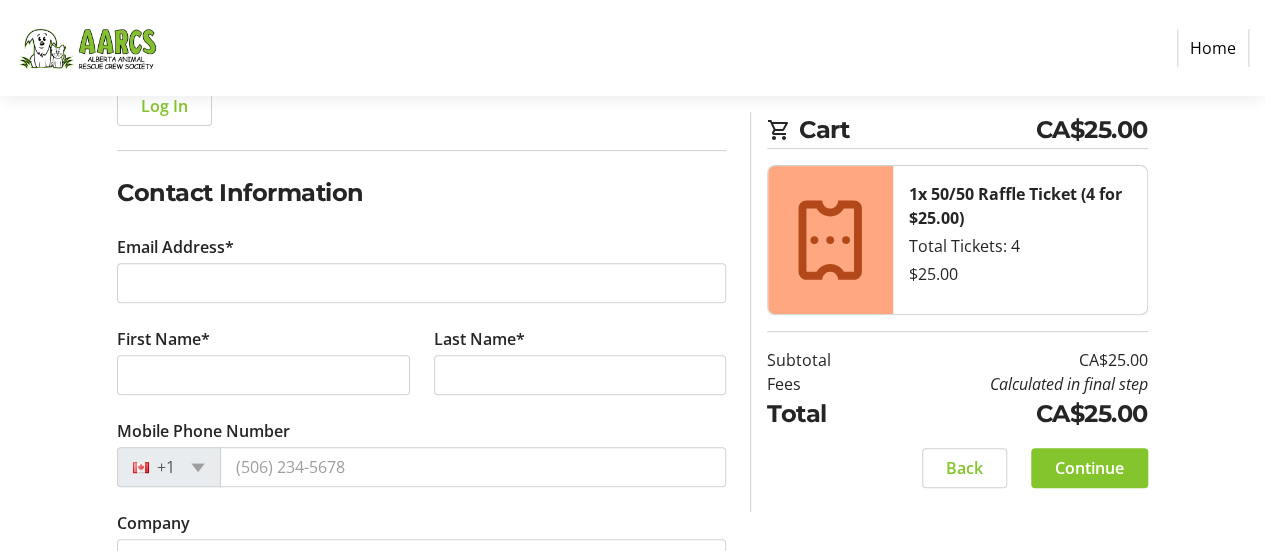 scroll, scrollTop: 300, scrollLeft: 0, axis: vertical 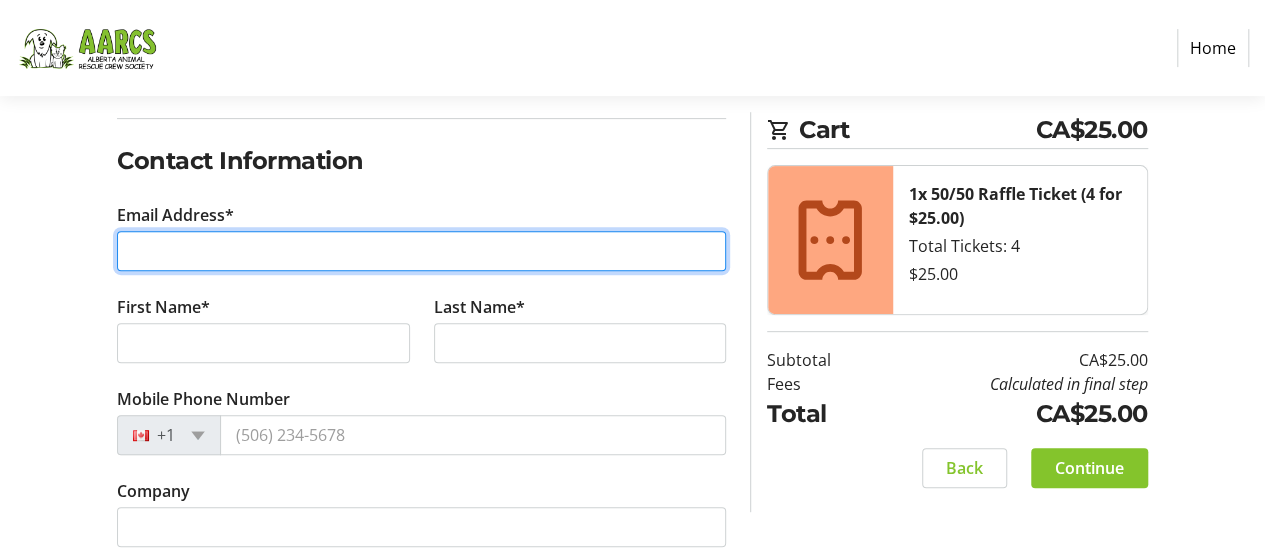 click on "Email Address*" at bounding box center (421, 251) 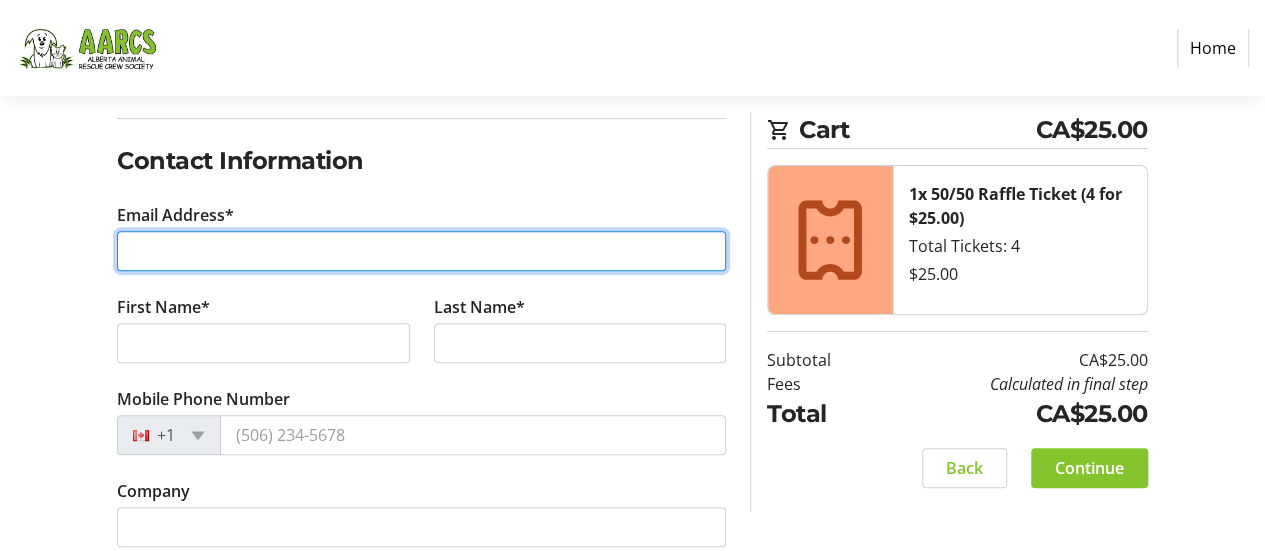 type on "kmthomas@shaw.ca" 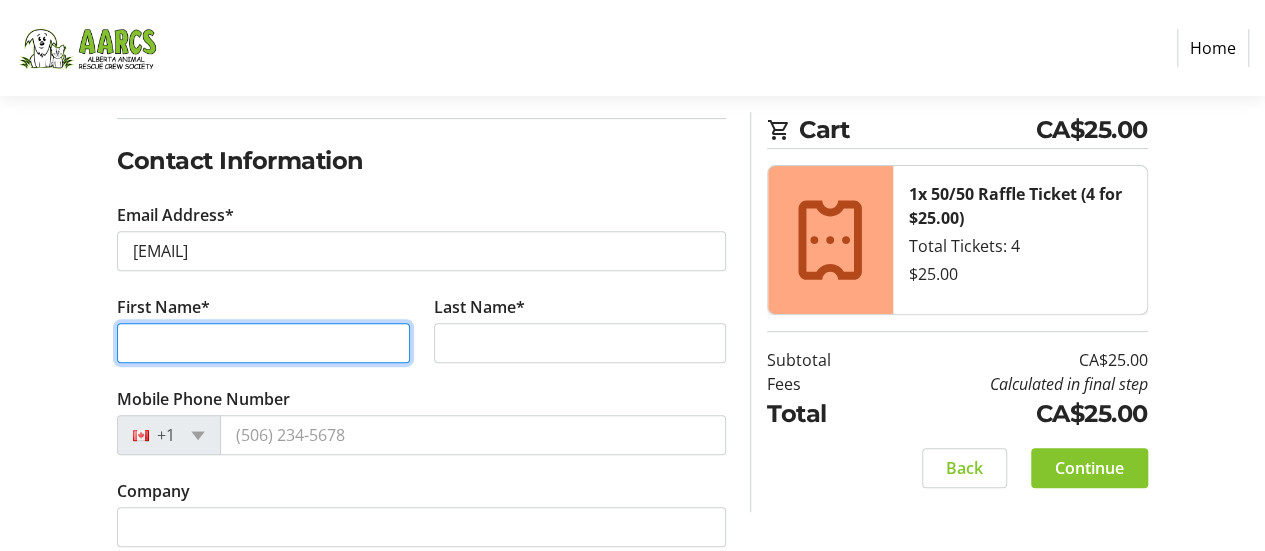type on "Karen" 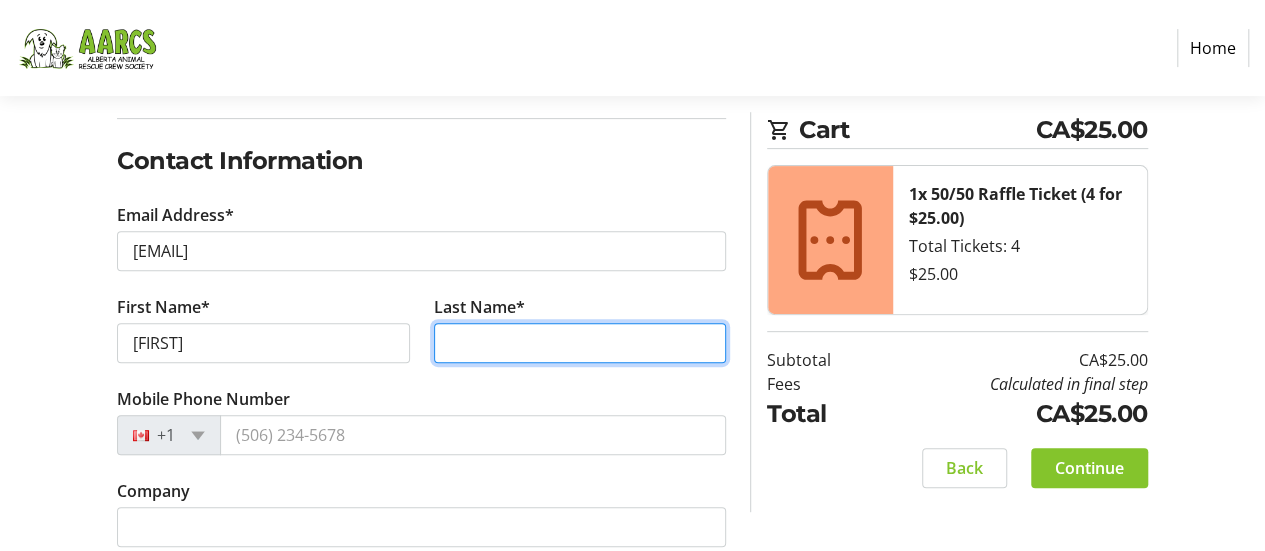 type on "Thomas" 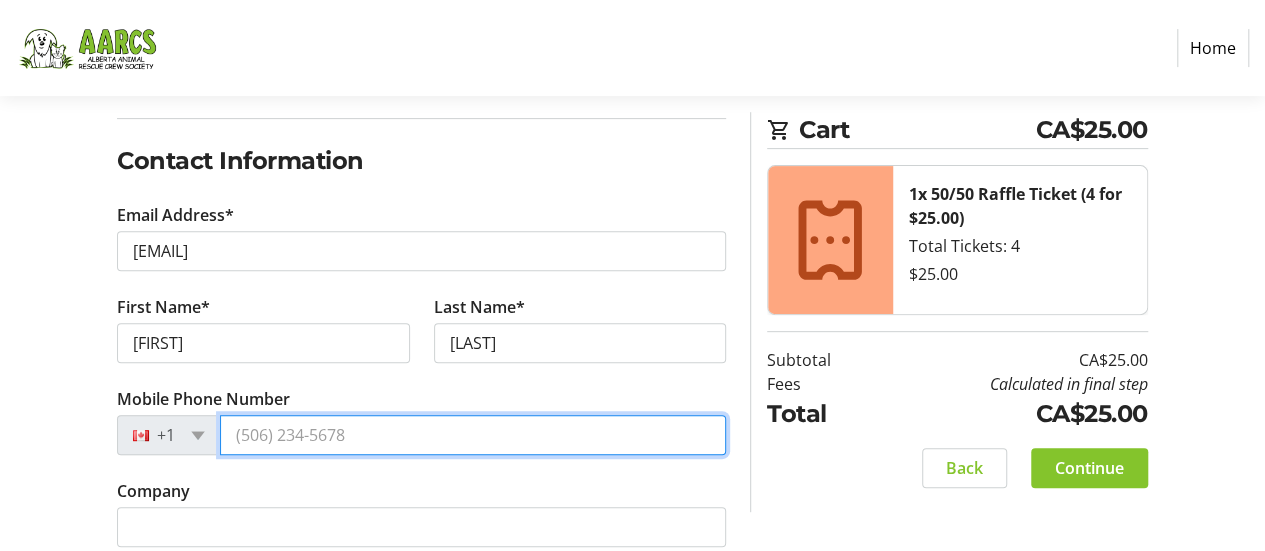 type on "(403) 831-1999" 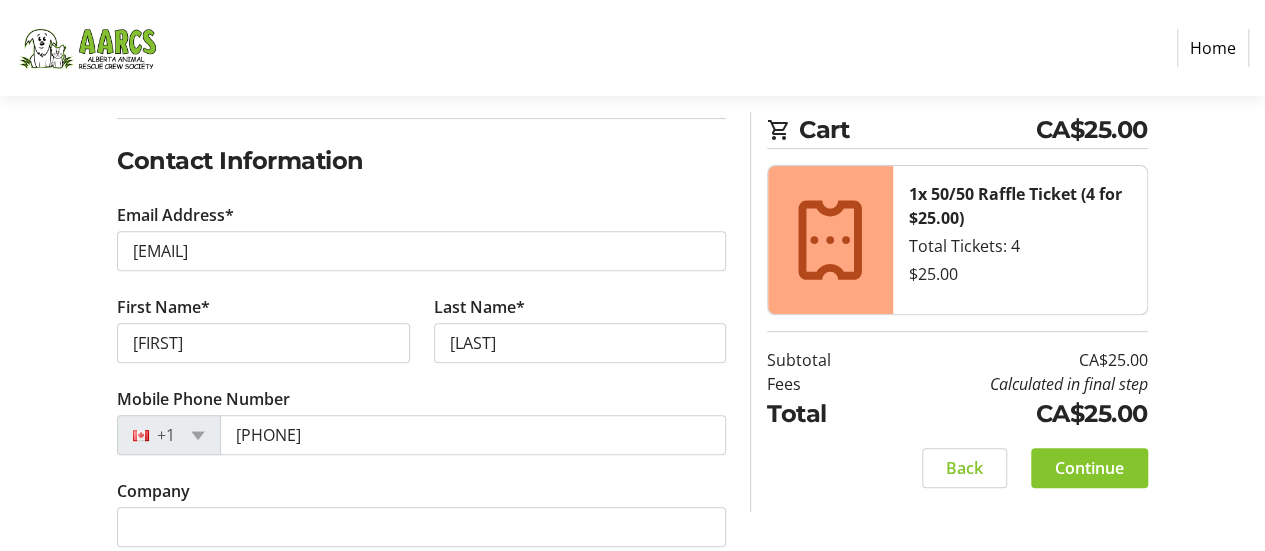 type on "202 Seton Grove SE" 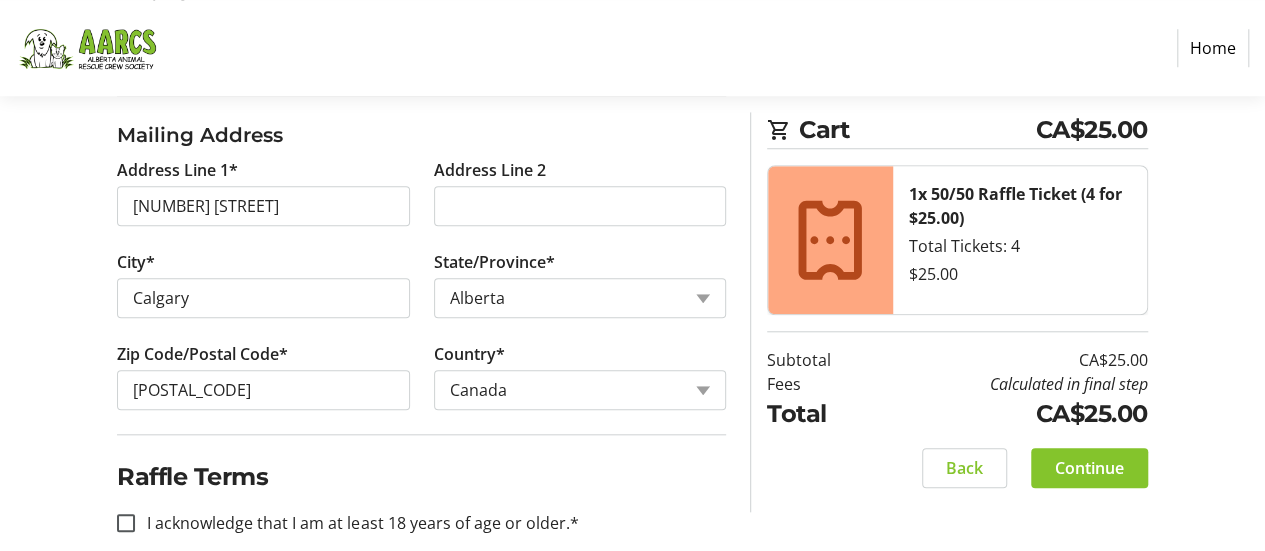 scroll, scrollTop: 826, scrollLeft: 0, axis: vertical 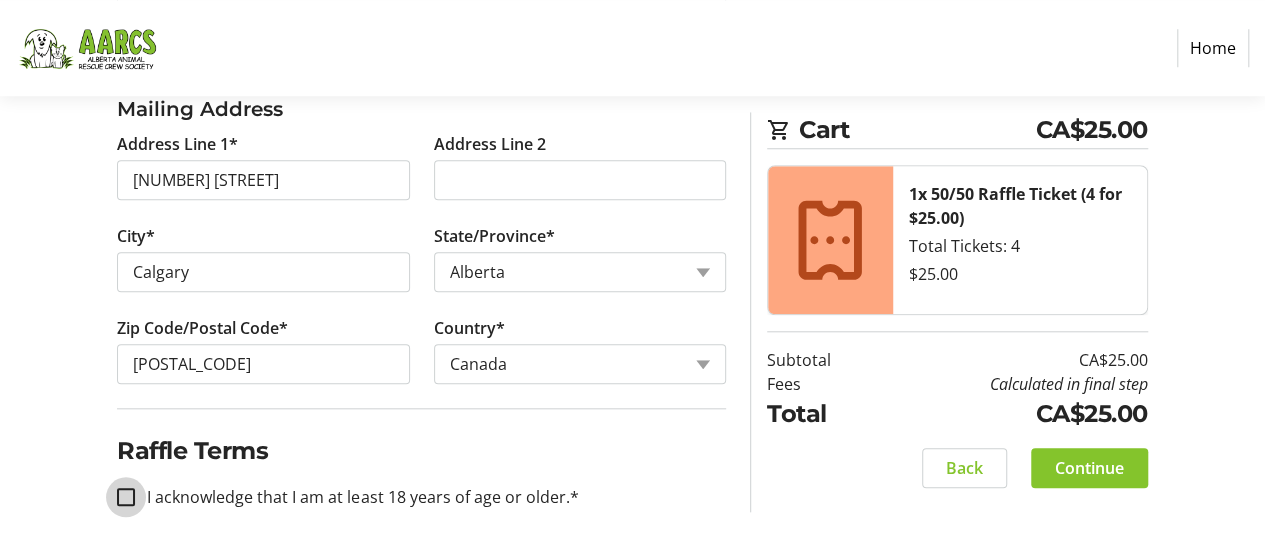 click on "I acknowledge that I am at least 18 years of age or older.*" at bounding box center [126, 497] 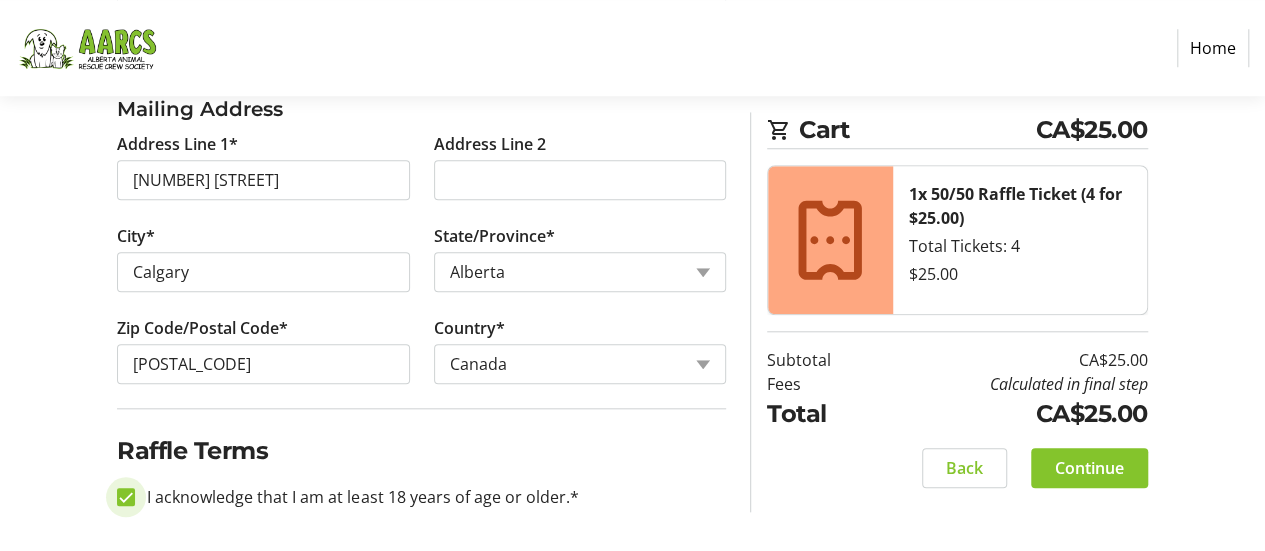 checkbox on "true" 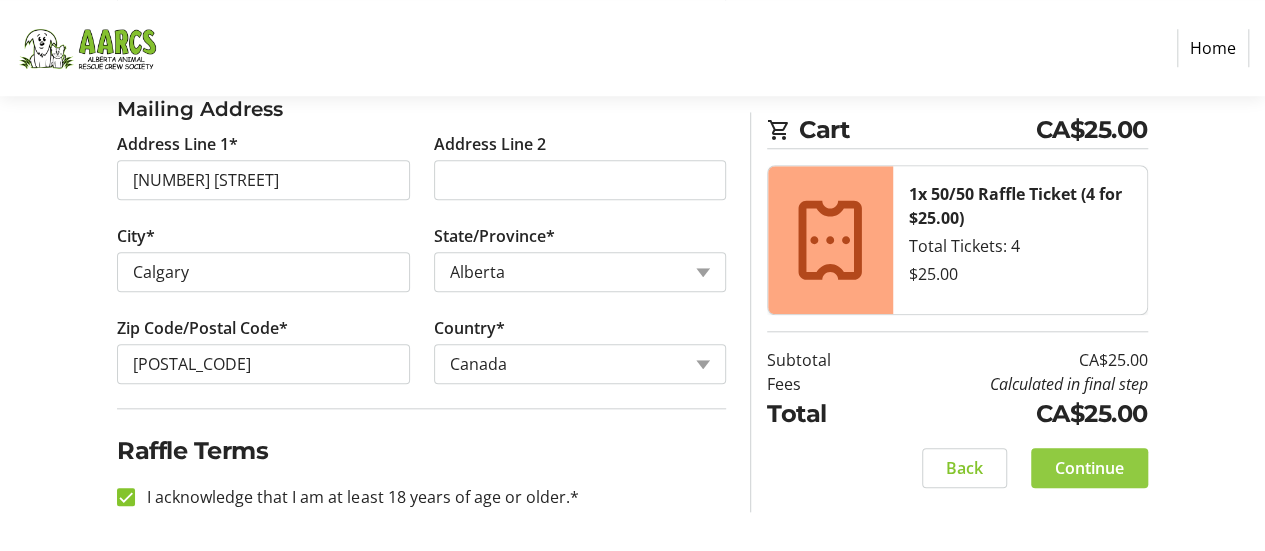 click on "Continue" 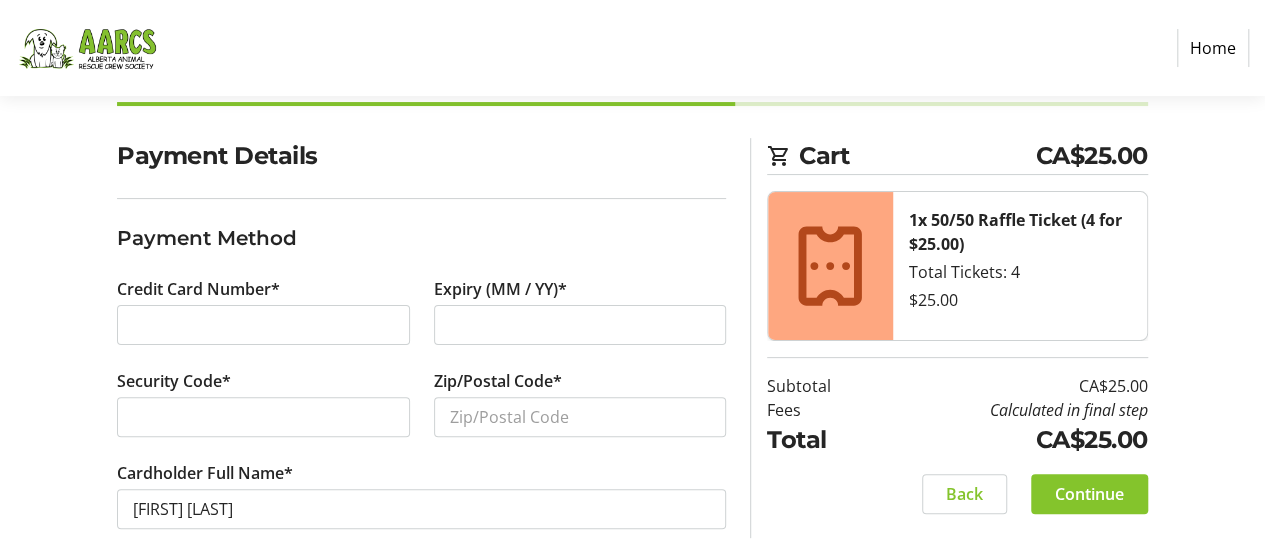 scroll, scrollTop: 147, scrollLeft: 0, axis: vertical 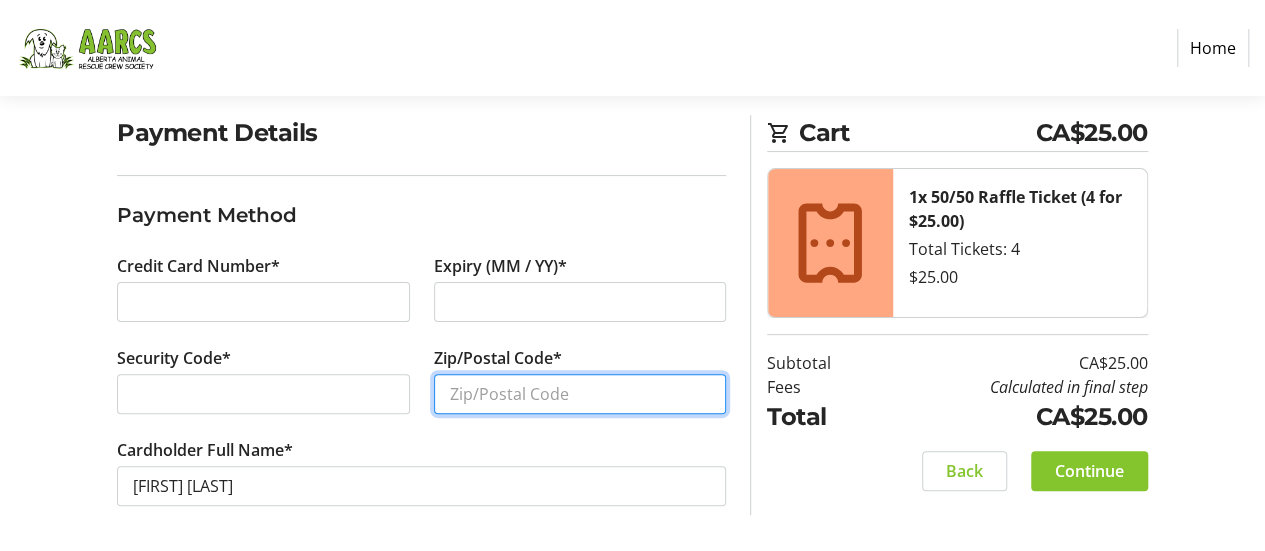 click on "Zip/Postal Code*" at bounding box center (580, 394) 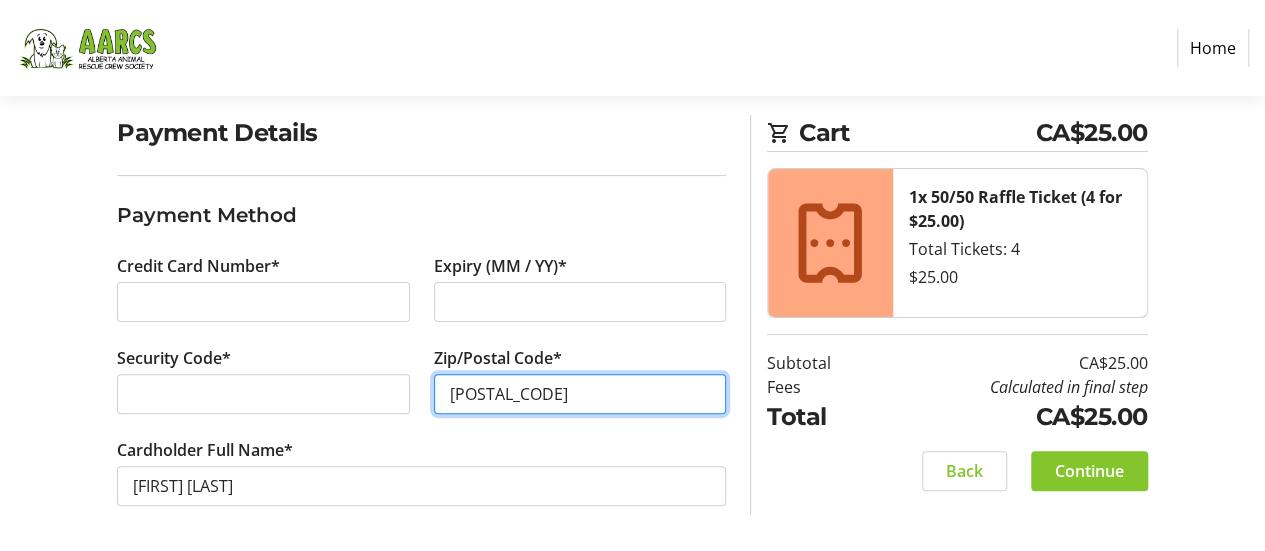 click on "T3M2Y9" at bounding box center [580, 394] 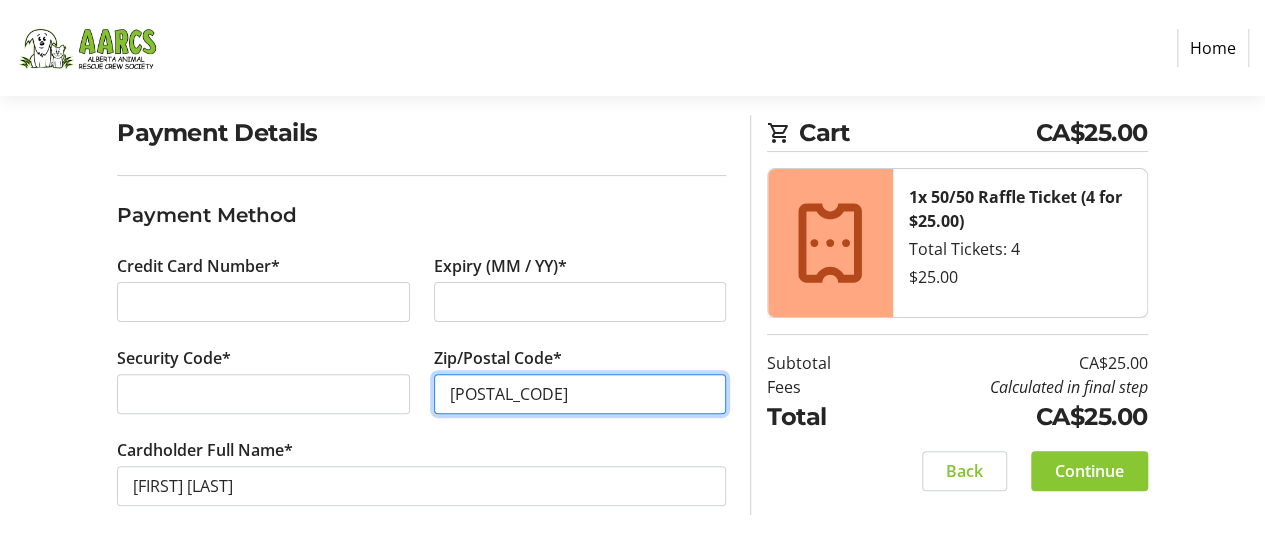 type on "T3M 2Y9" 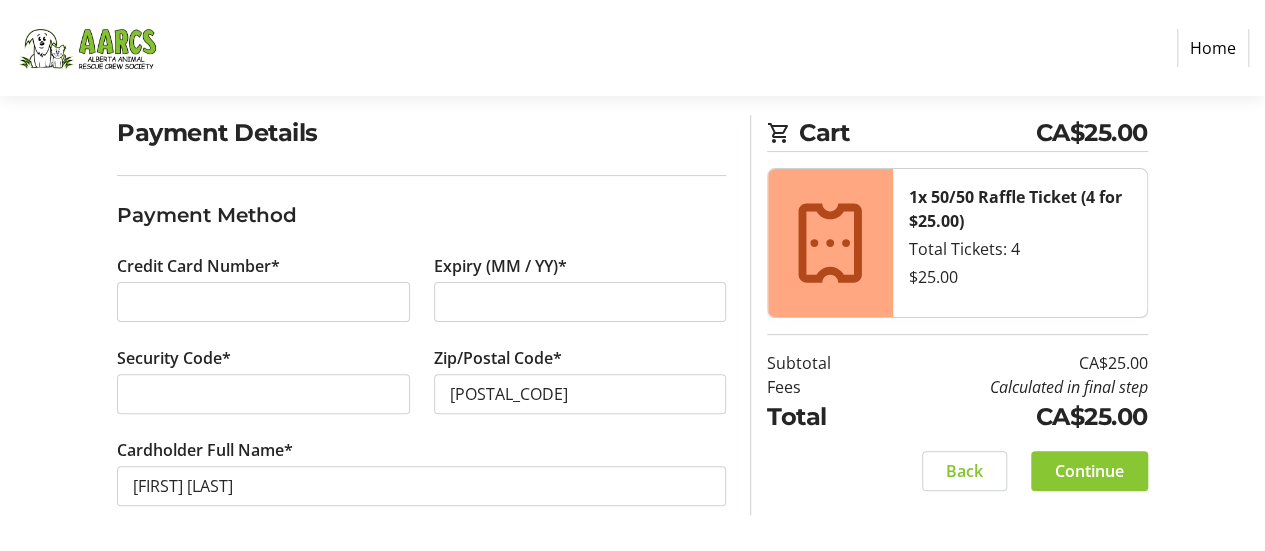 click on "Continue" 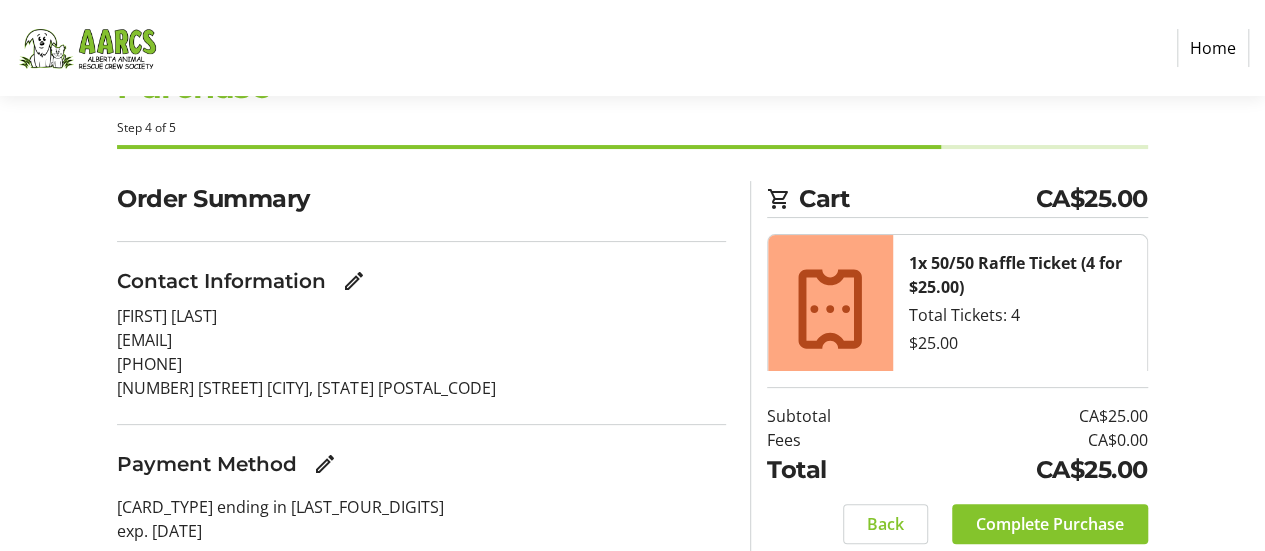 scroll, scrollTop: 0, scrollLeft: 0, axis: both 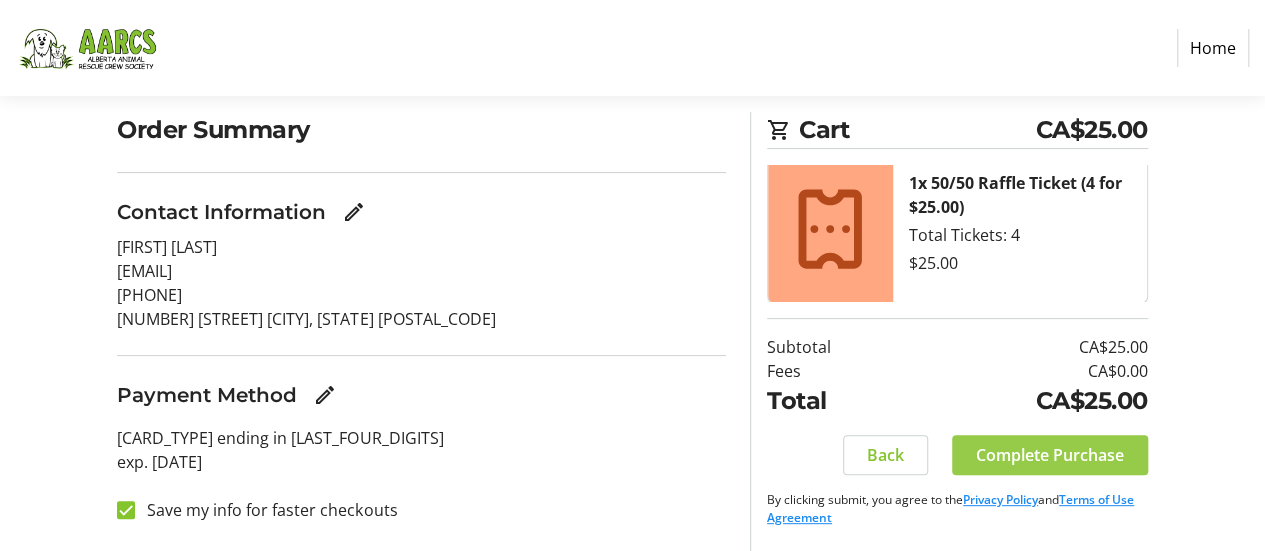 click on "Complete Purchase" 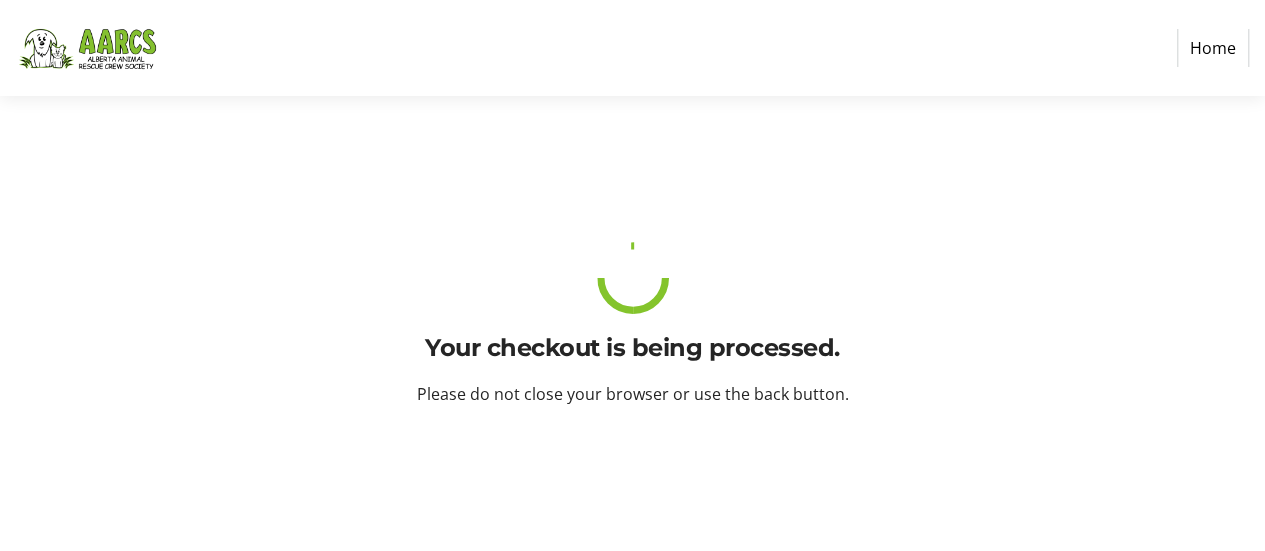 scroll, scrollTop: 0, scrollLeft: 0, axis: both 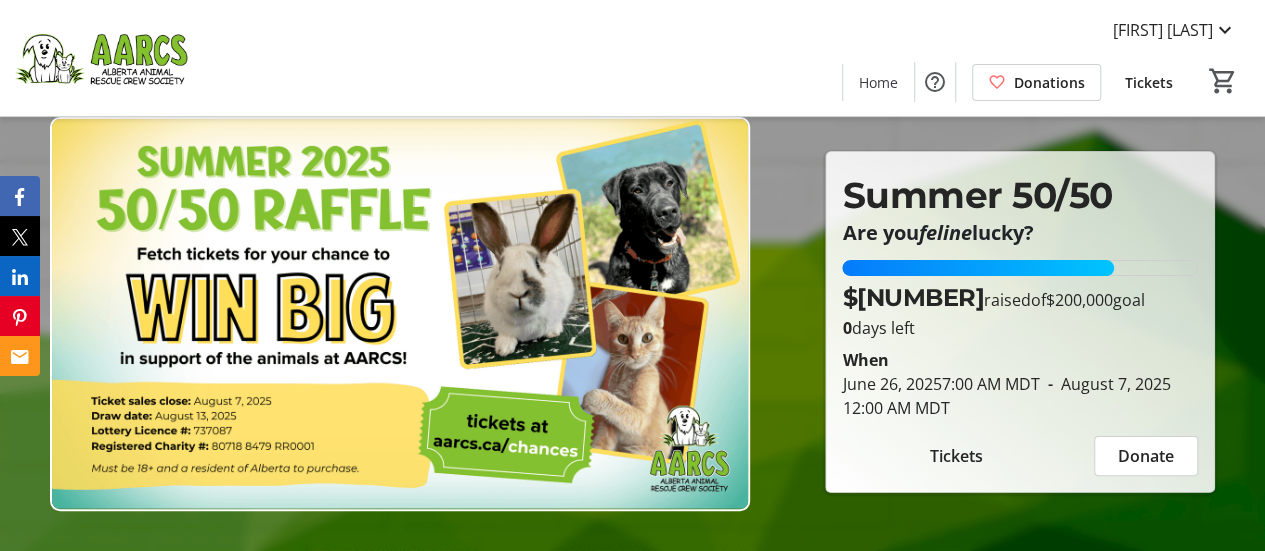 click on "Tickets" 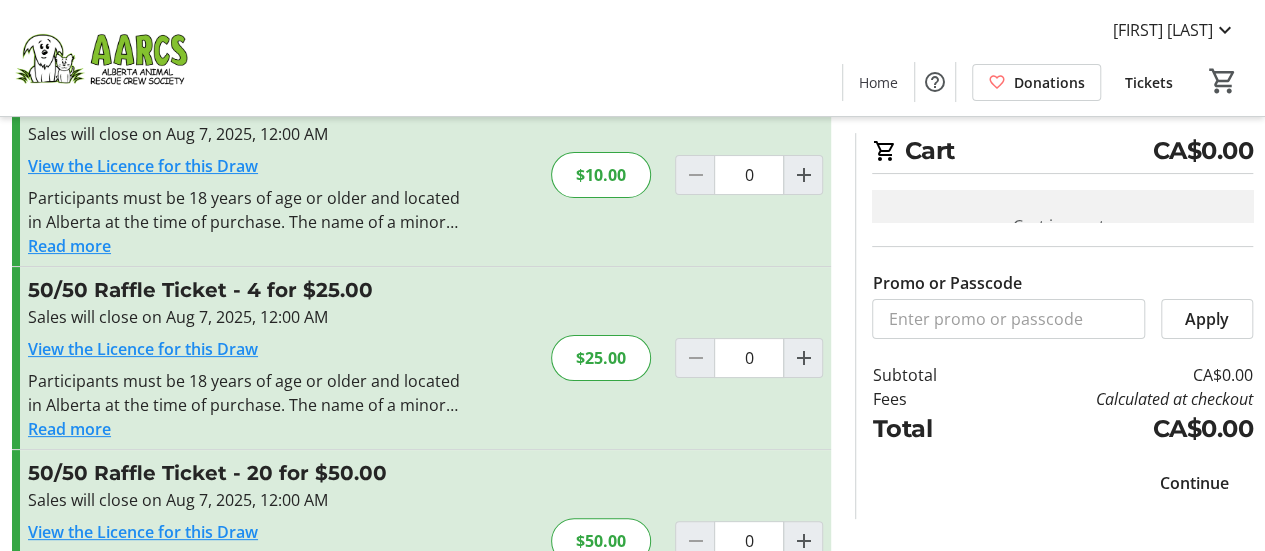 scroll, scrollTop: 0, scrollLeft: 0, axis: both 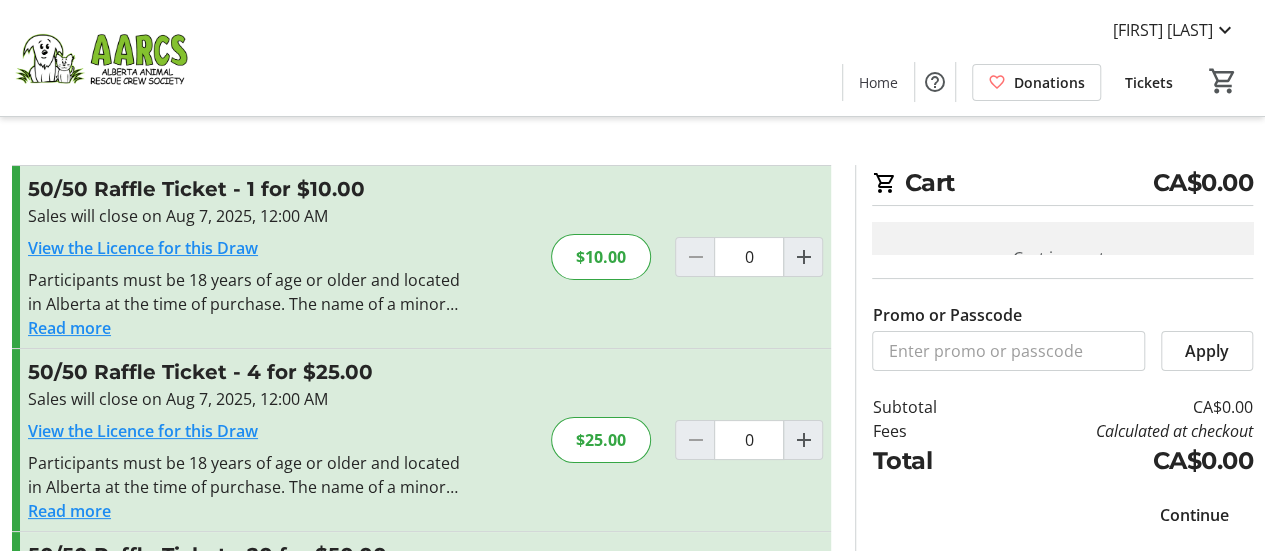 click on "Donations" 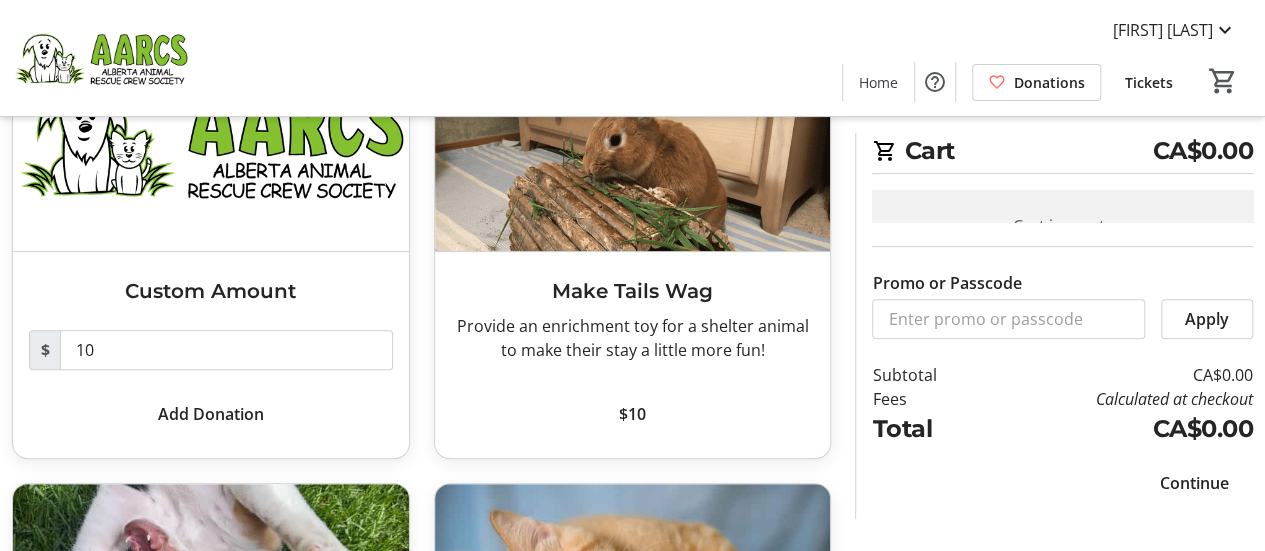 scroll, scrollTop: 0, scrollLeft: 0, axis: both 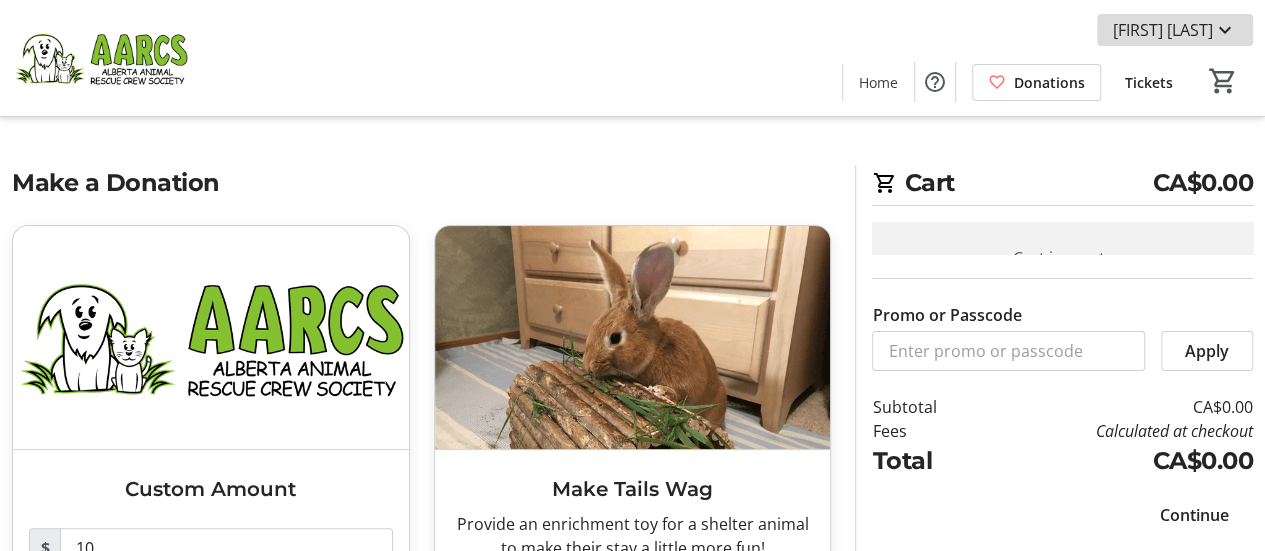 click on "[FIRST] [LAST]" 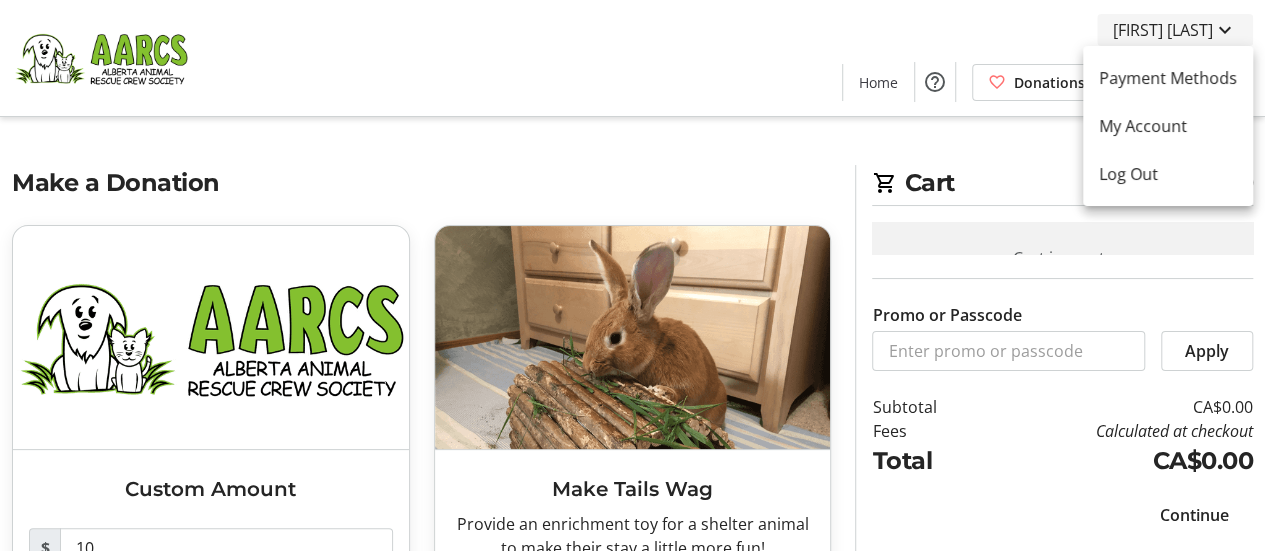 click at bounding box center [632, 275] 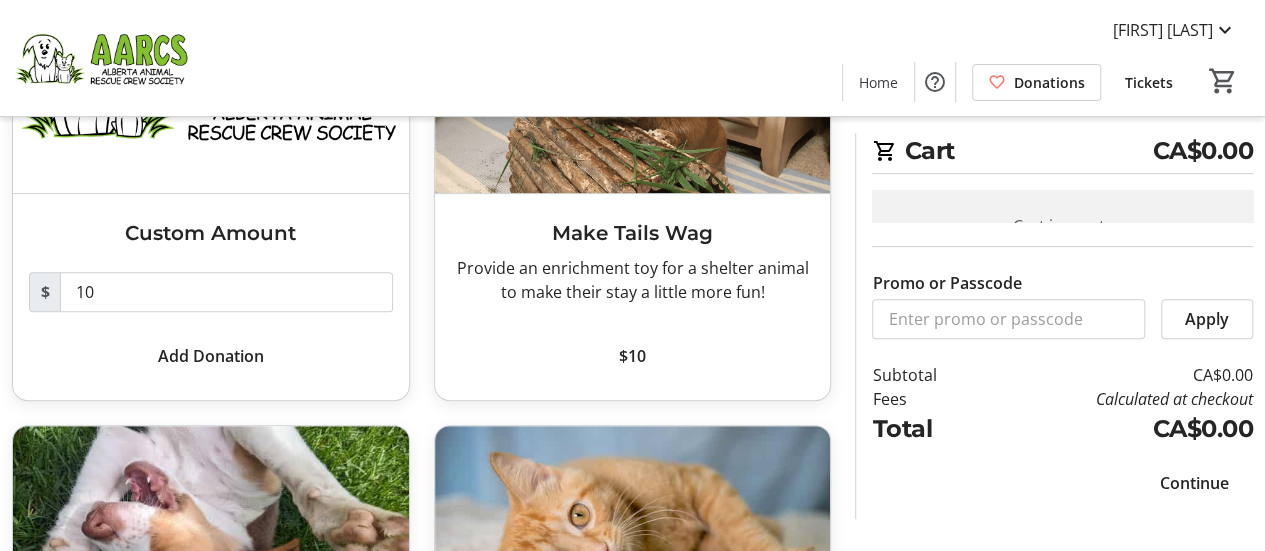 scroll, scrollTop: 0, scrollLeft: 0, axis: both 